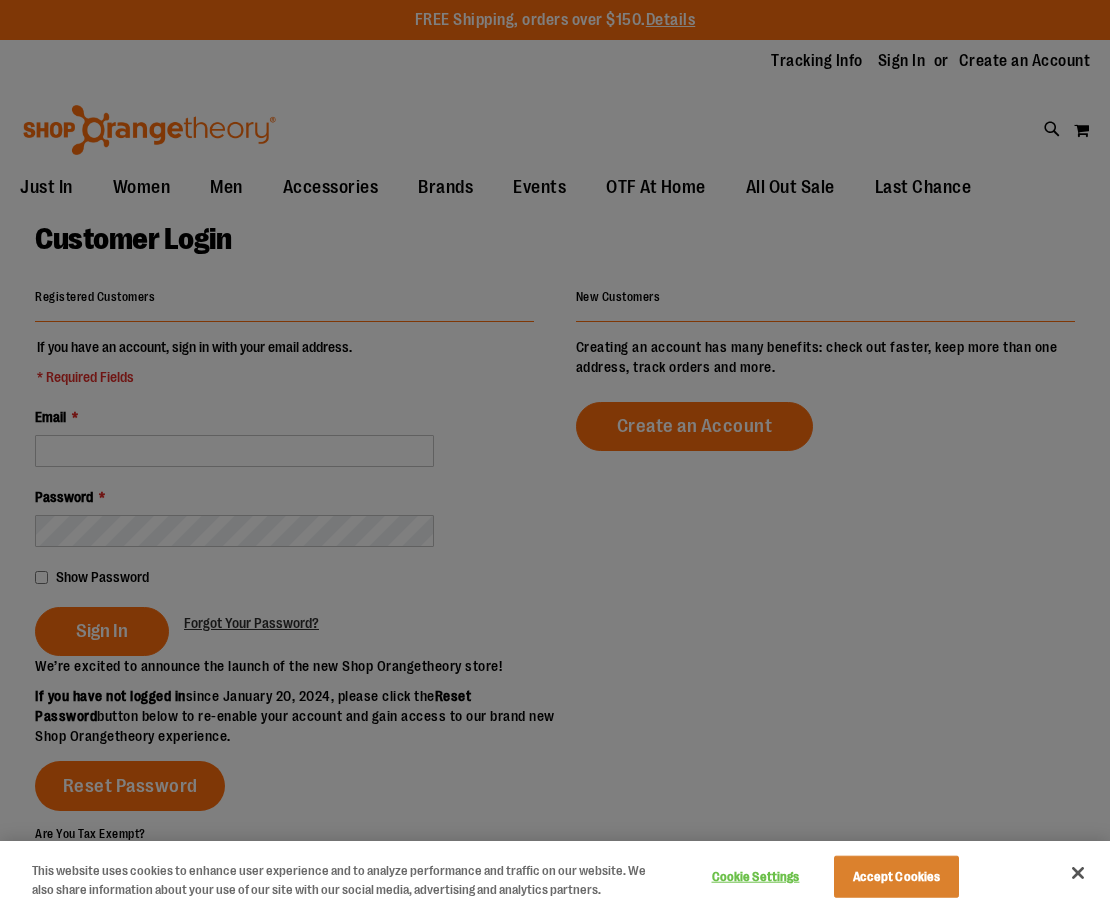 scroll, scrollTop: 0, scrollLeft: 0, axis: both 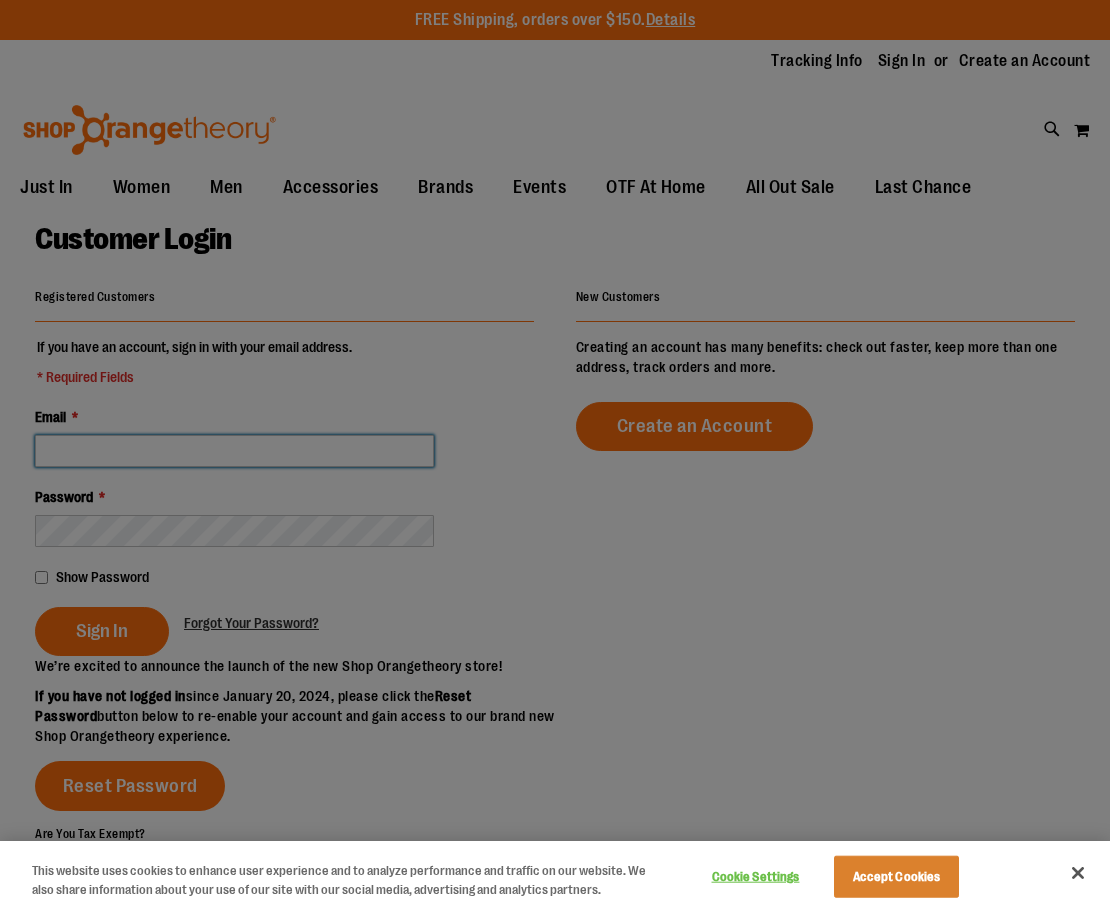 type on "**********" 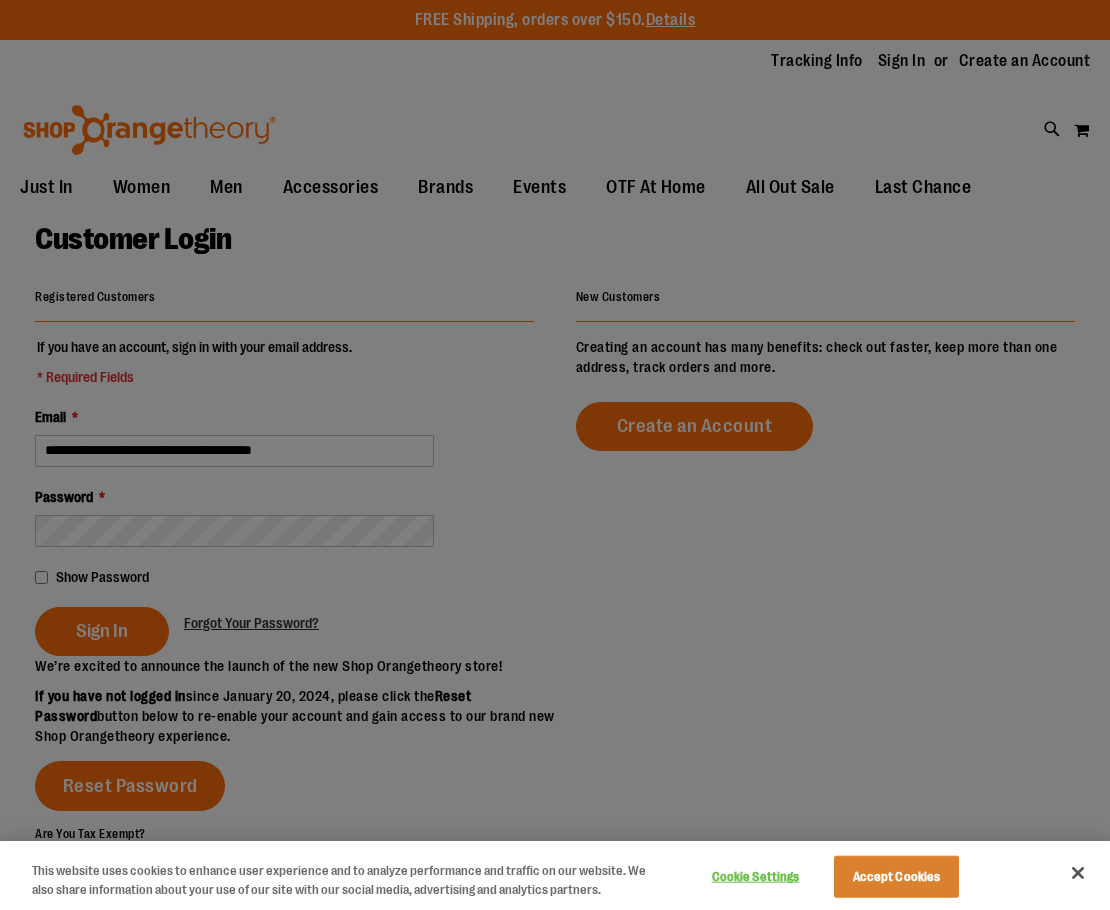 type on "**********" 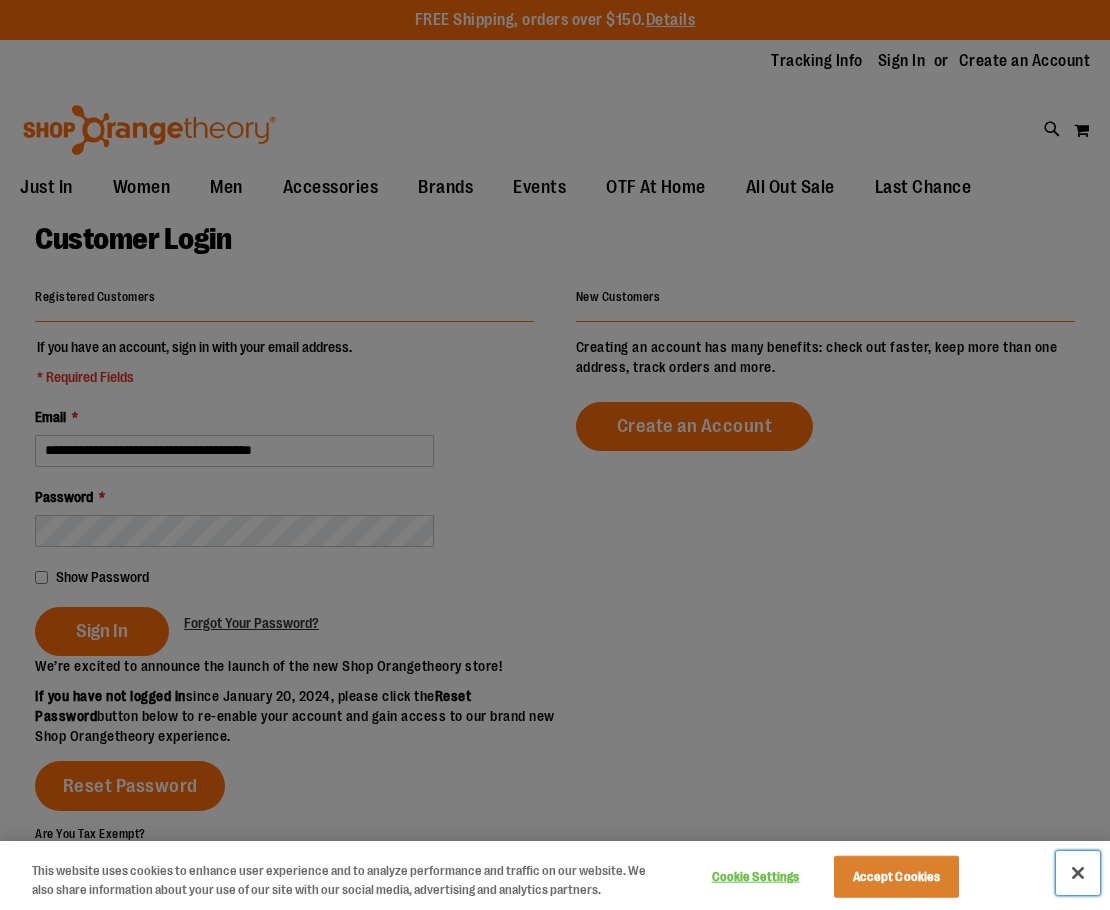 click at bounding box center [1078, 873] 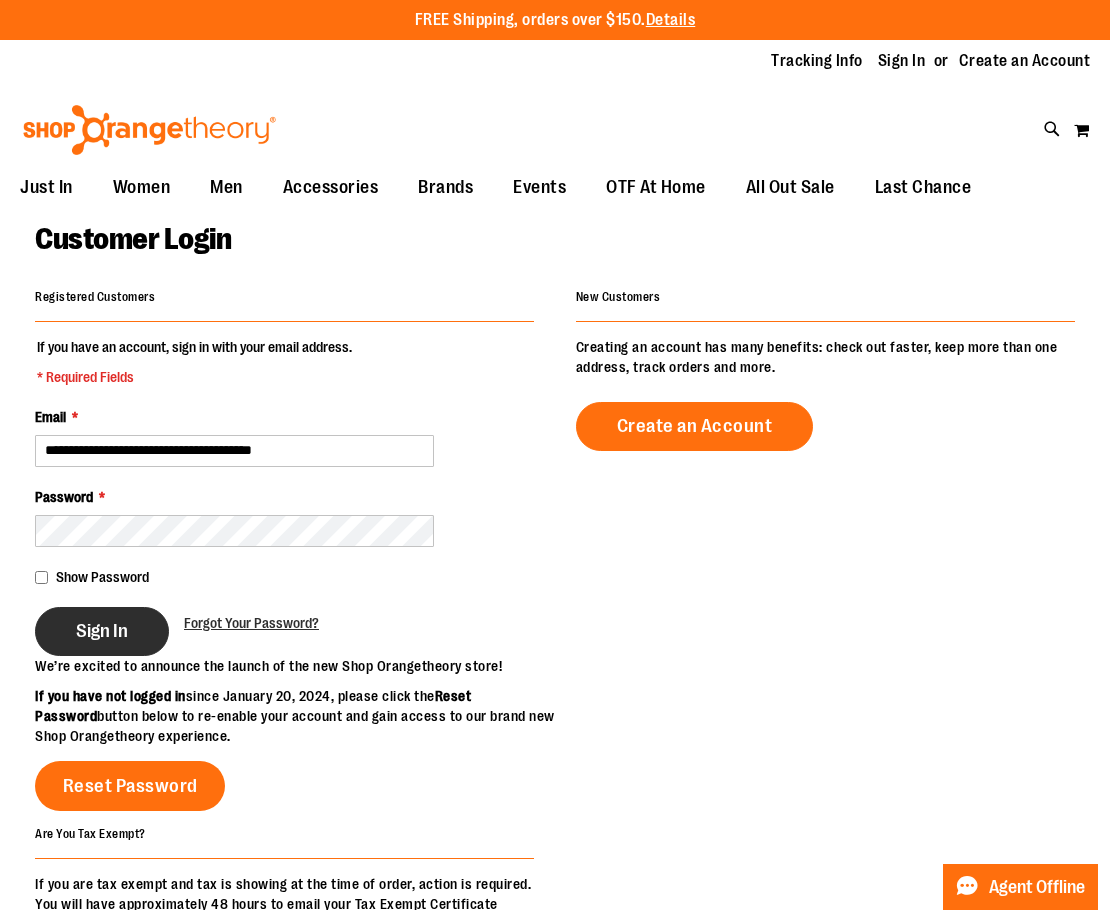 click on "Sign In" at bounding box center (102, 631) 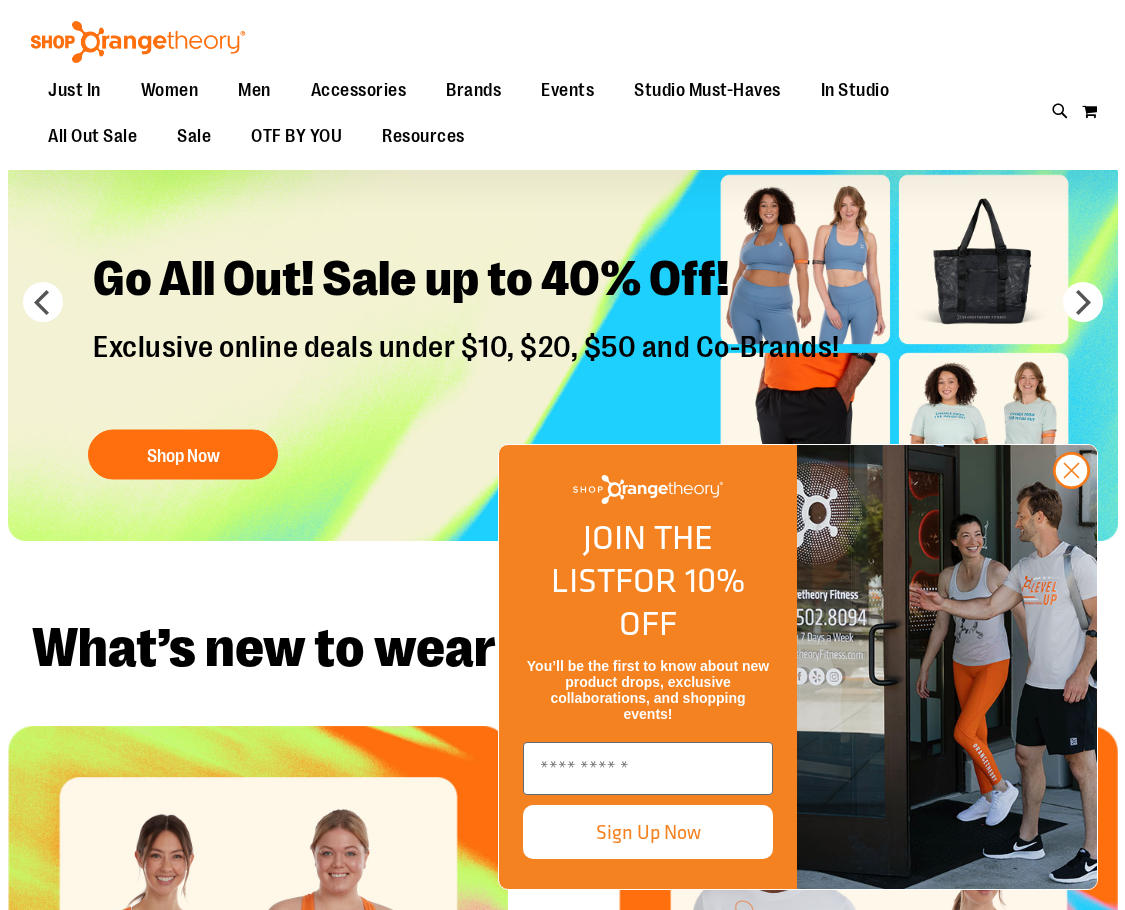 scroll, scrollTop: 0, scrollLeft: 0, axis: both 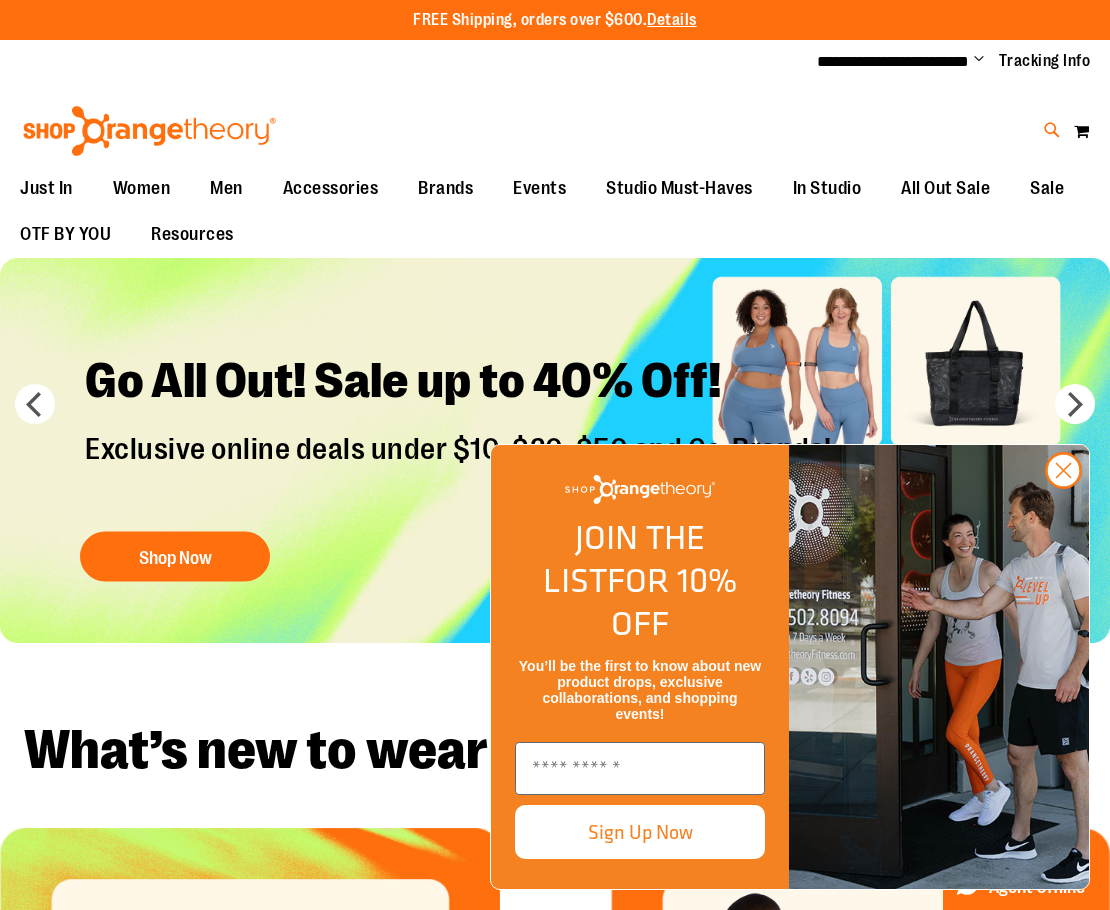 type on "**********" 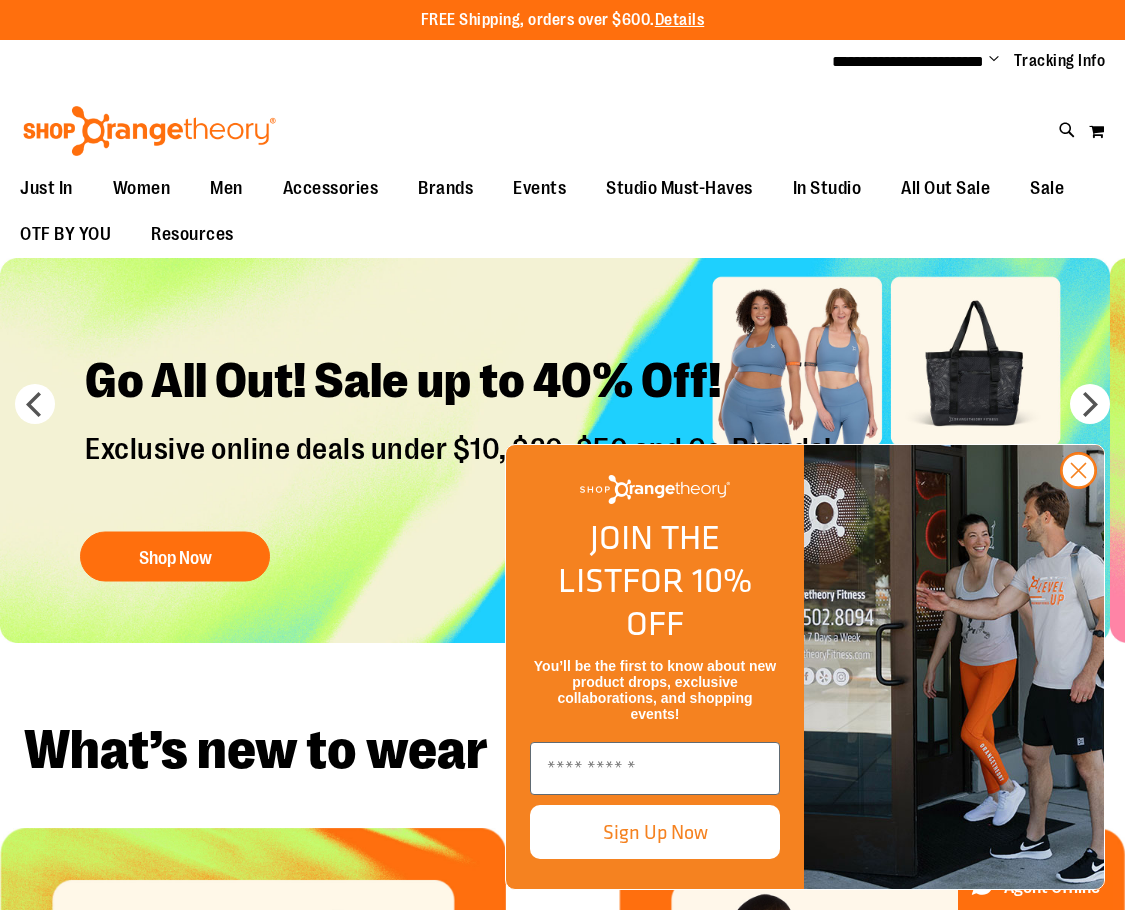 type on "*******" 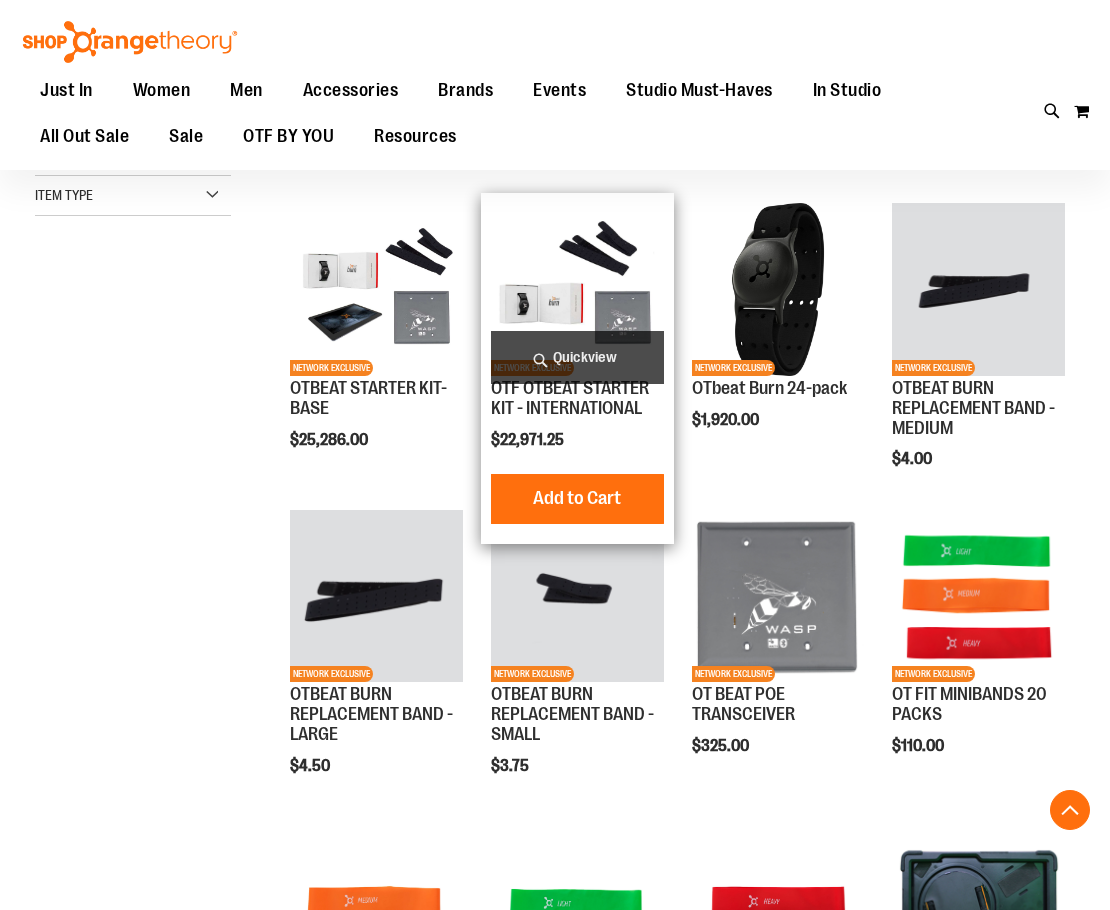 scroll, scrollTop: 499, scrollLeft: 0, axis: vertical 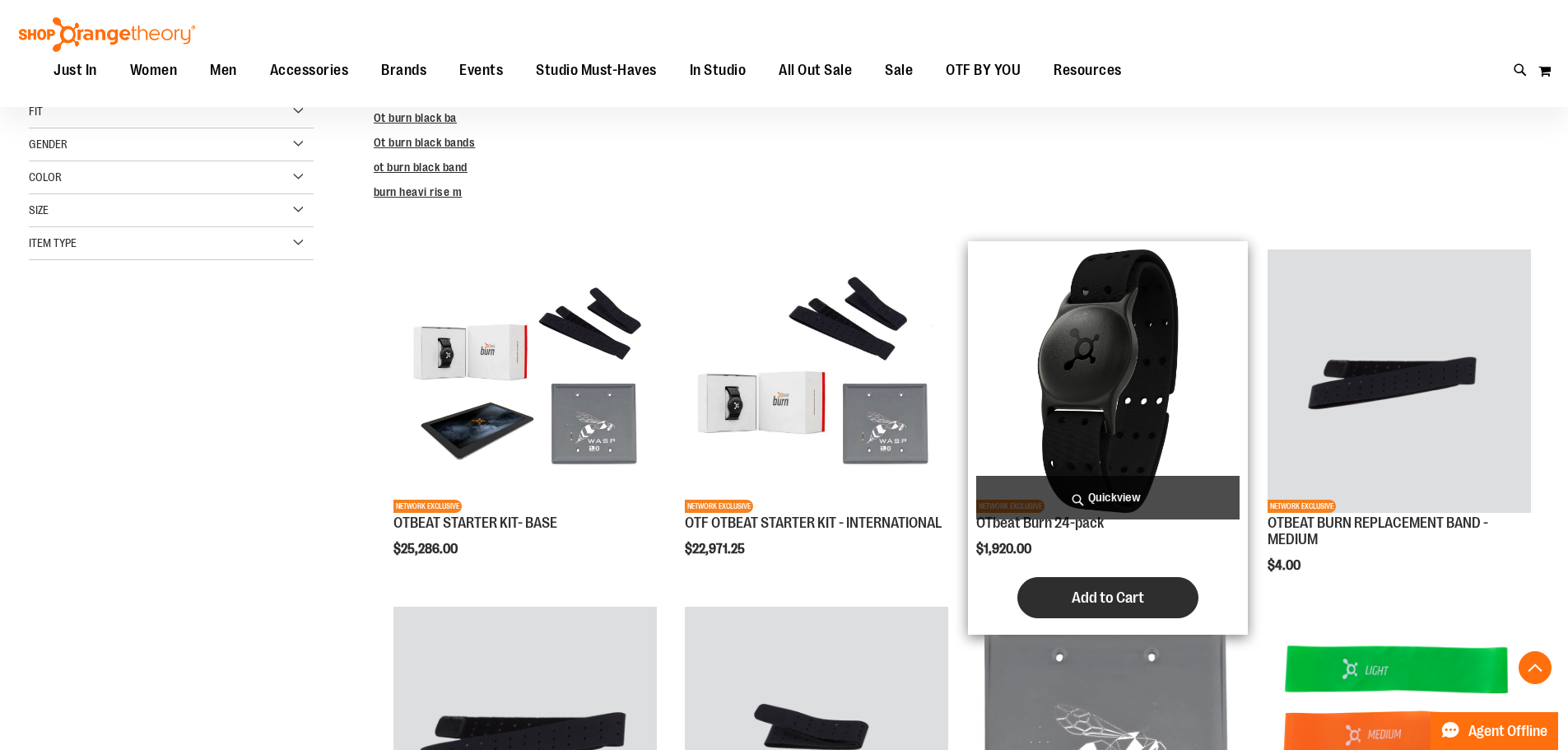 type on "**********" 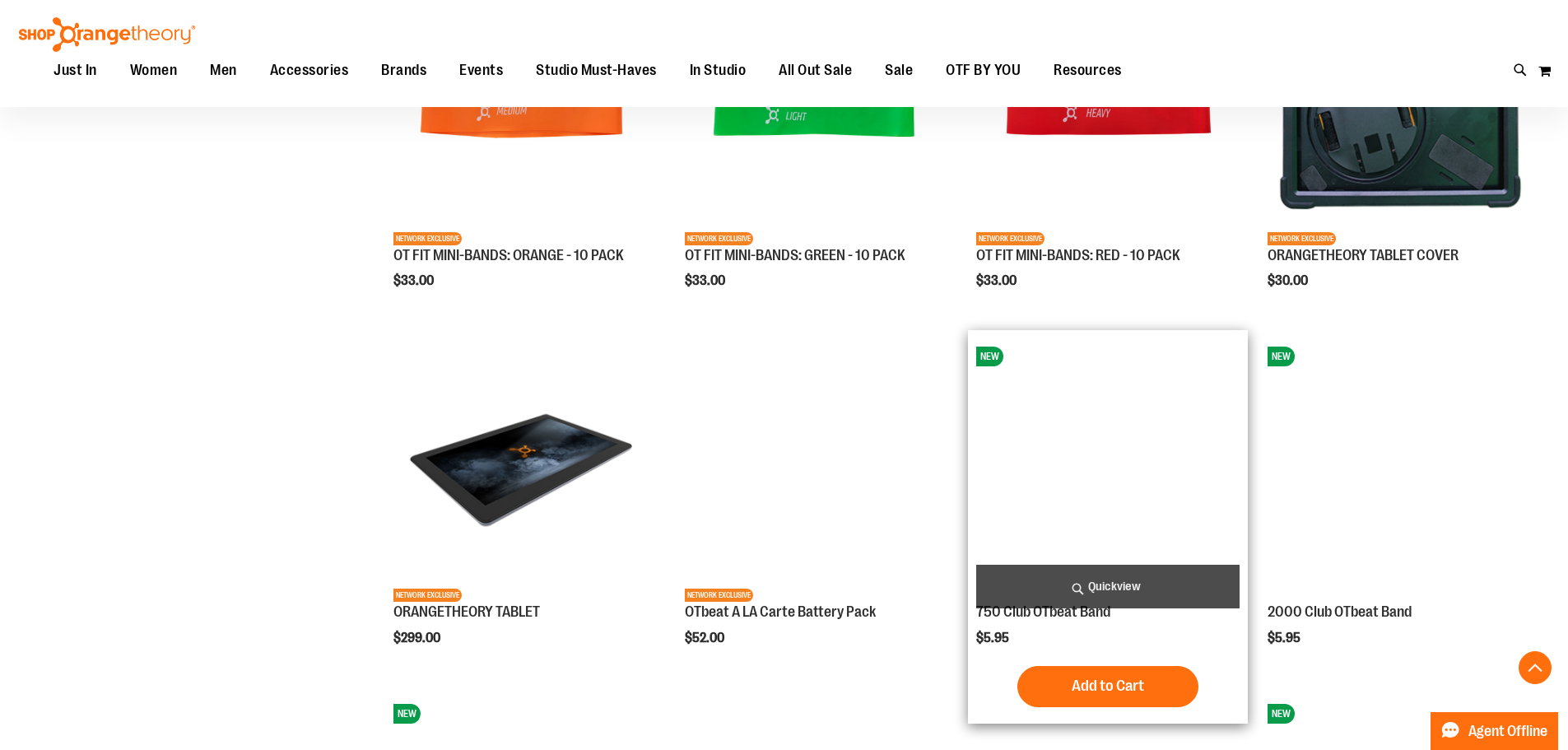 scroll, scrollTop: 1646, scrollLeft: 0, axis: vertical 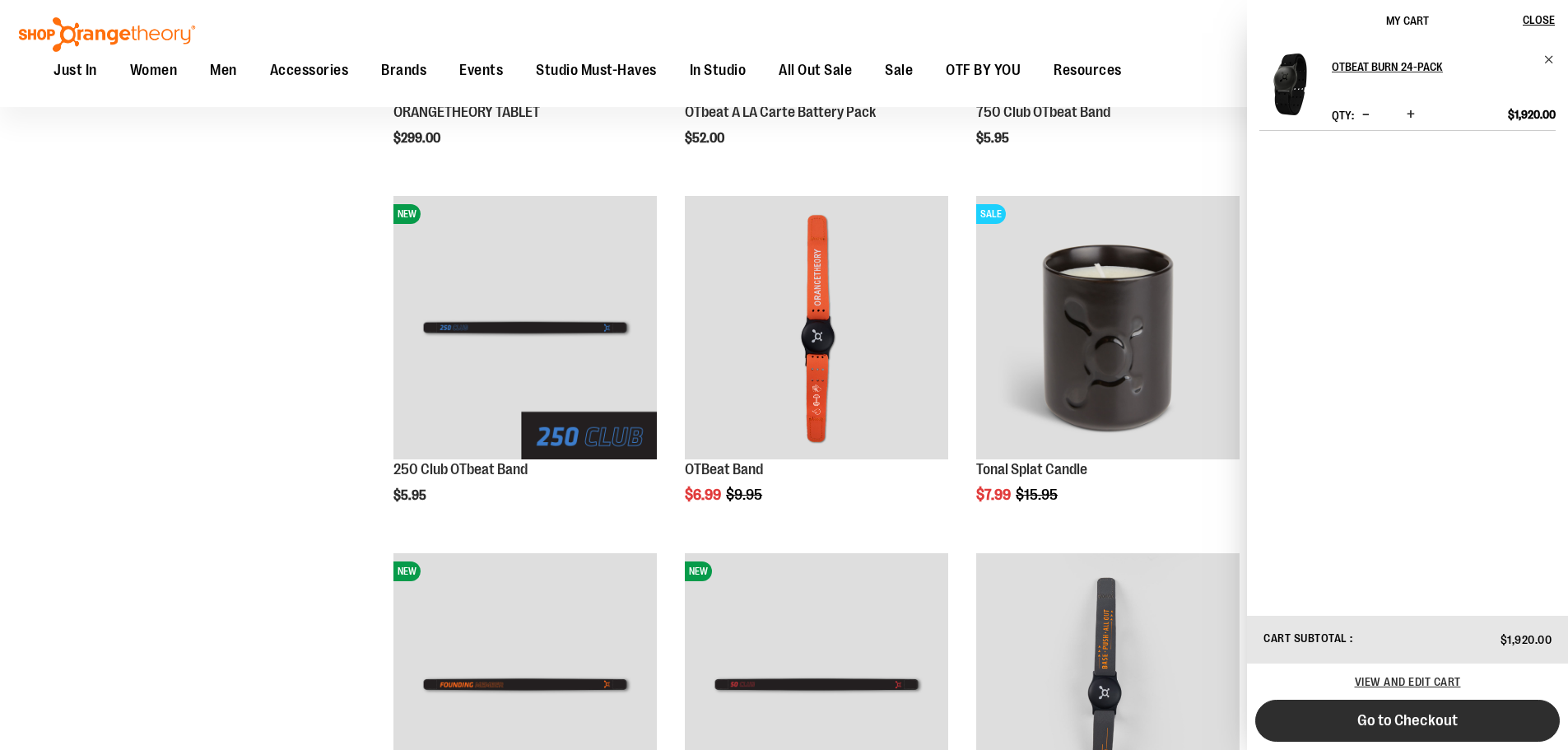 click on "Go to Checkout" at bounding box center (1407, 720) 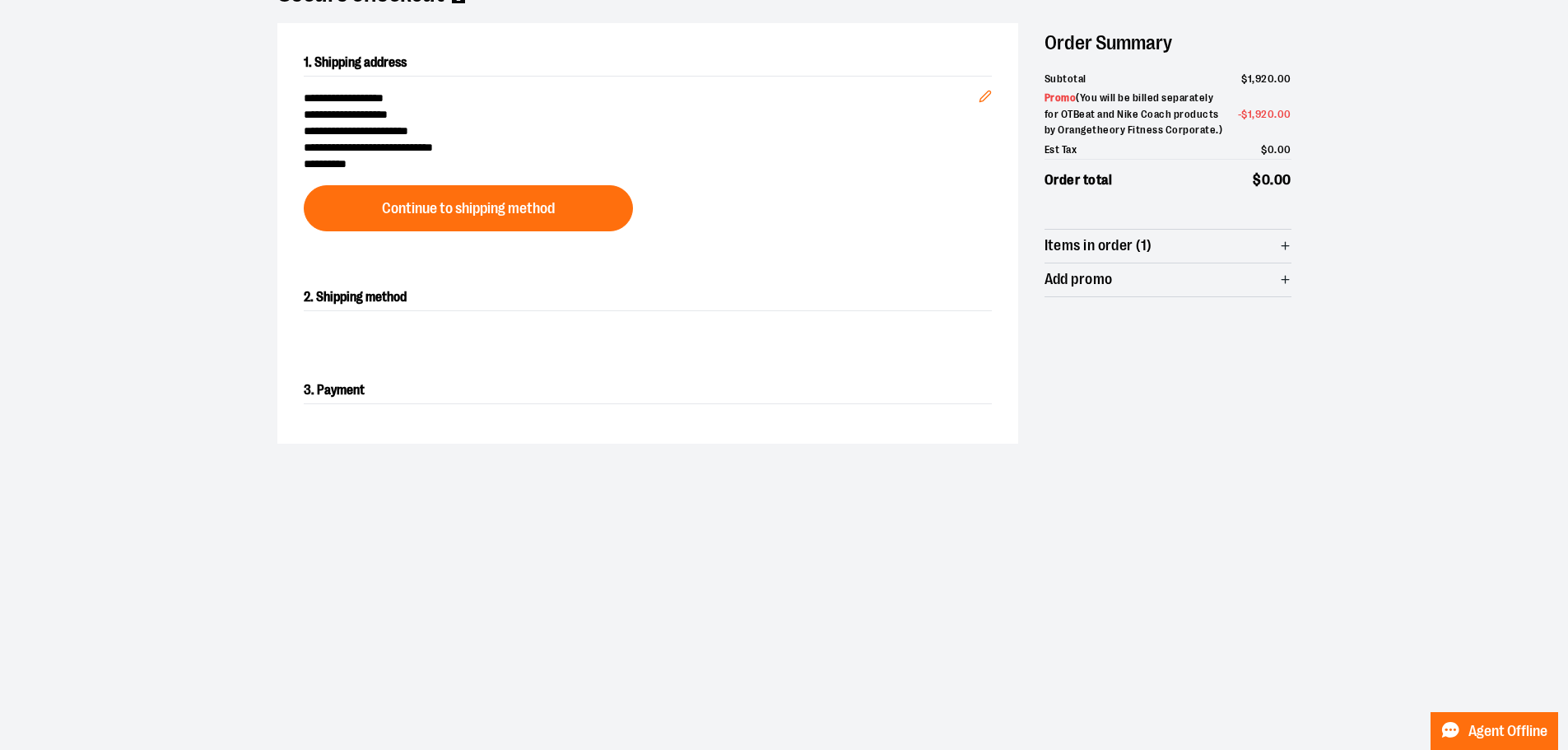 scroll, scrollTop: 165, scrollLeft: 0, axis: vertical 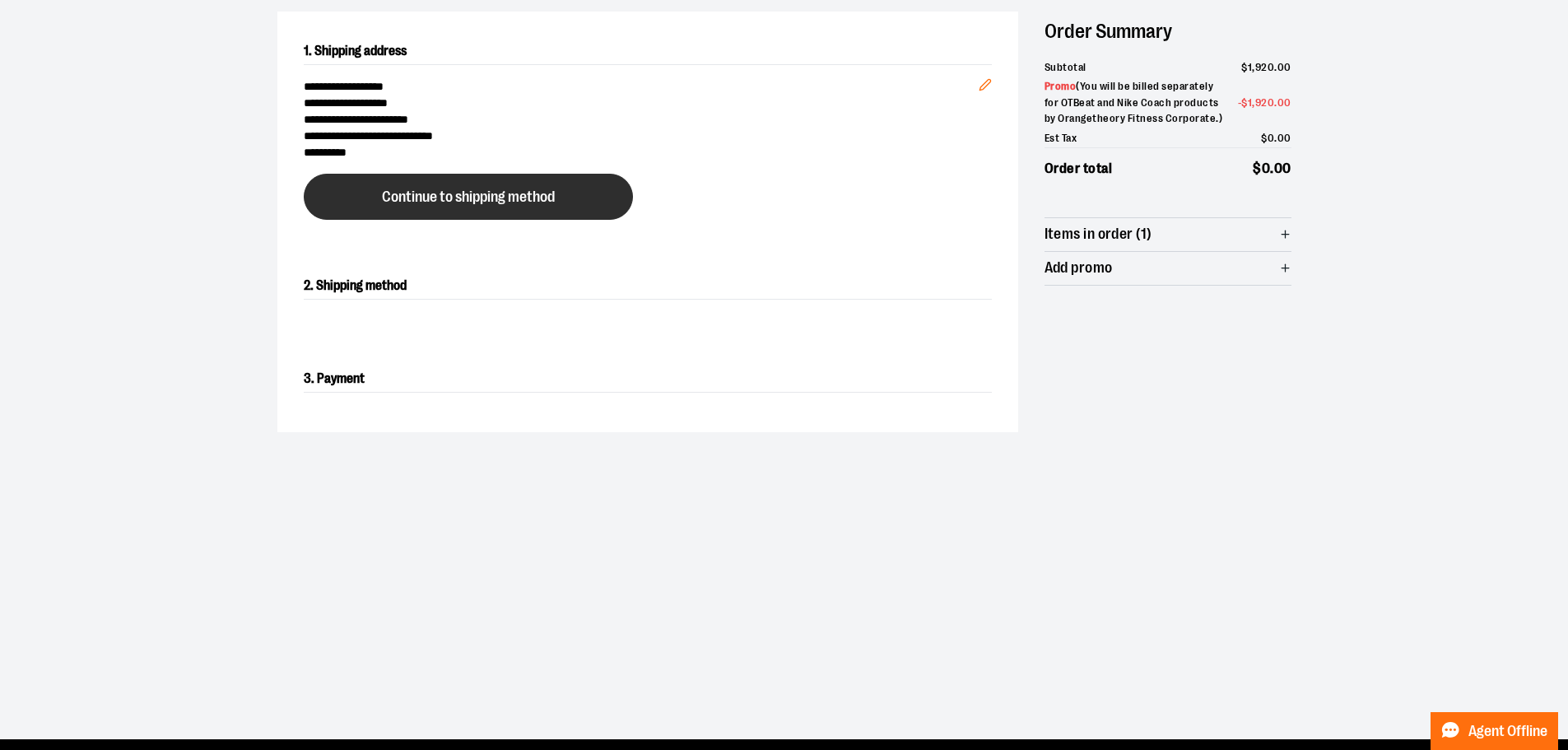 click on "Continue to shipping method" at bounding box center [468, 197] 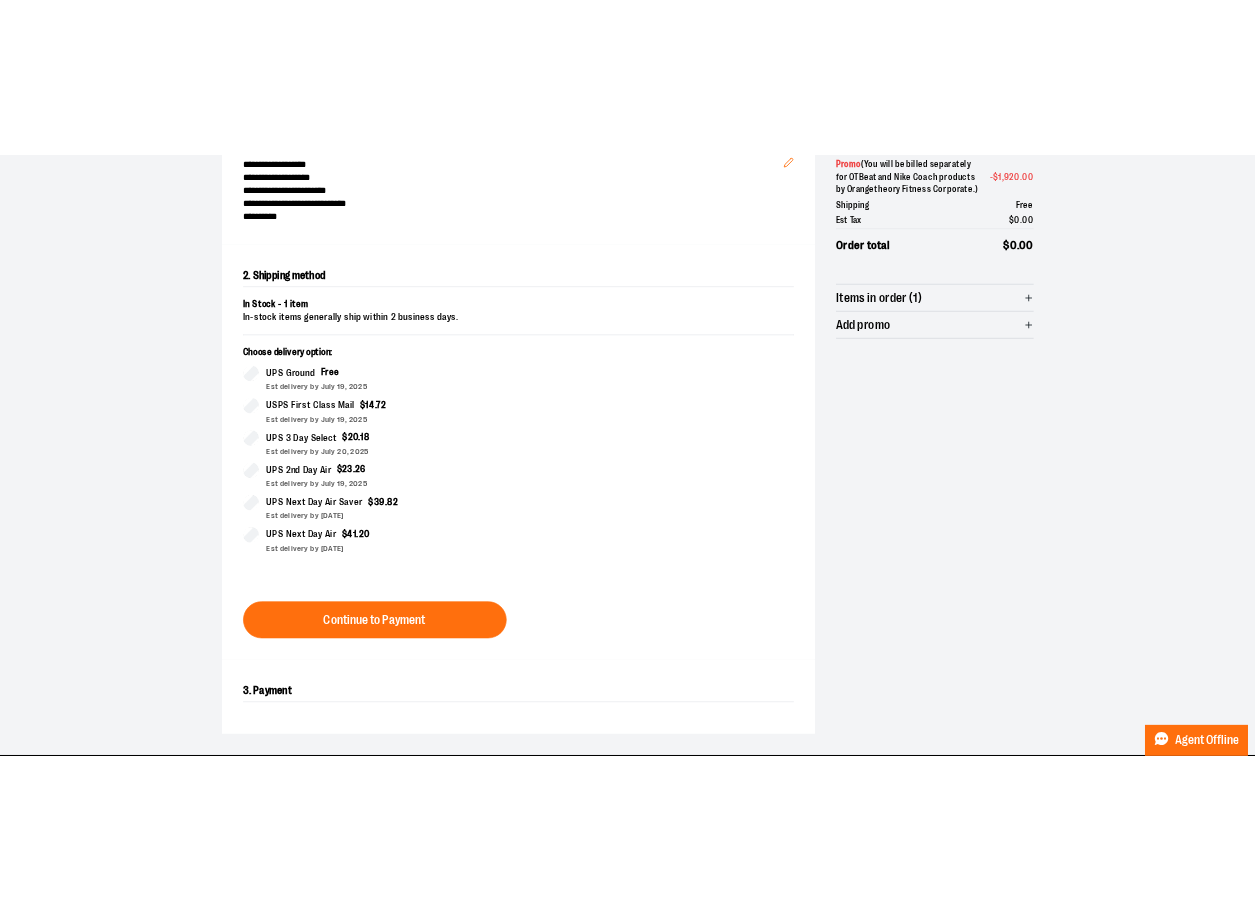 scroll, scrollTop: 341, scrollLeft: 0, axis: vertical 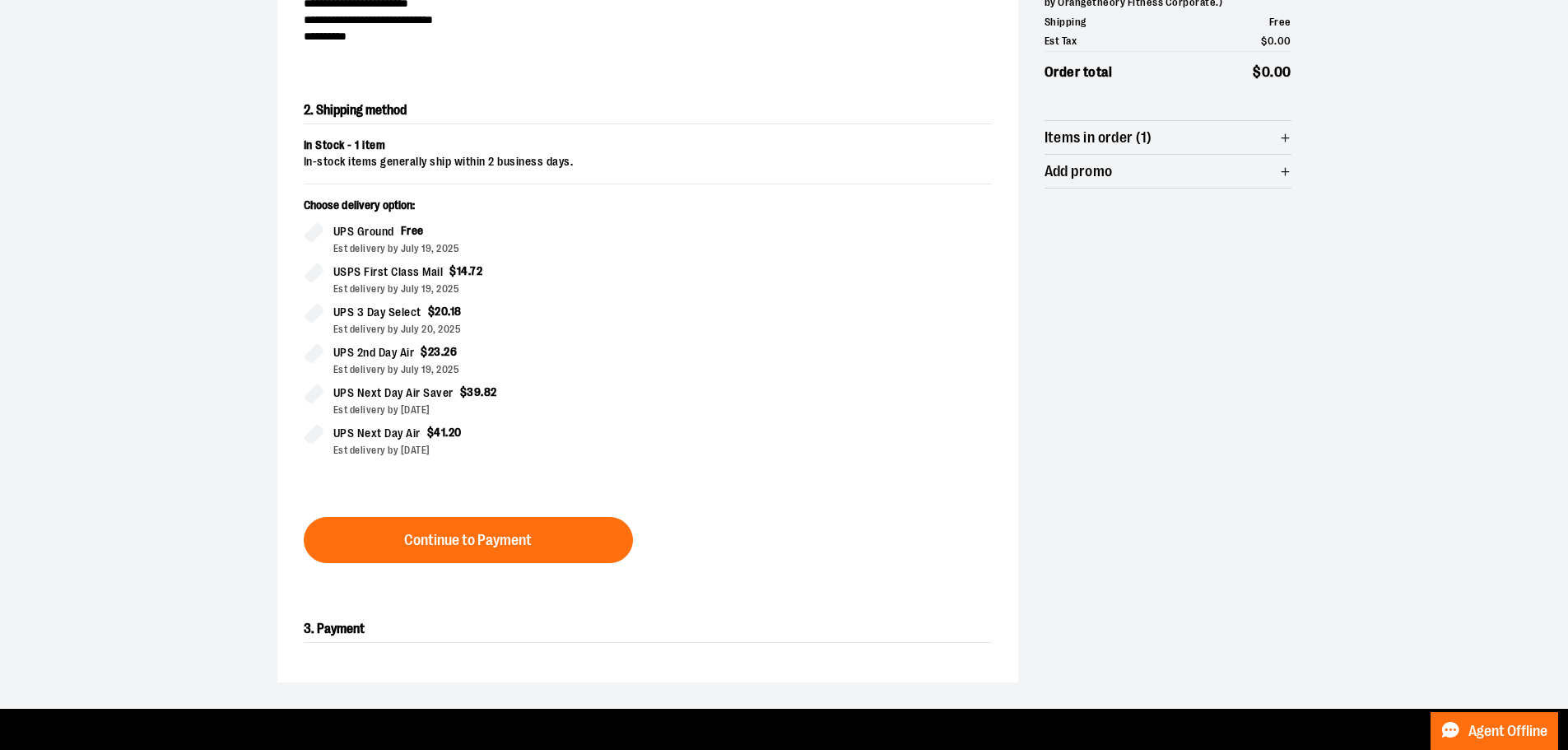 click on "In Stock - 1 item In-stock items generally ship within 2 business days. Choose delivery option: UPS Ground Free Est delivery by July 19, 2025 USPS First Class Mail $ 14 . 72 Est delivery by July 19, 2025 UPS 3 Day Select $ 20 . 18 Est delivery by July 20, 2025 UPS 2nd Day Air $ 23 . 26 Est delivery by July 19, 2025 UPS Next Day Air Saver $ 39 . 82 Est delivery by July 17, 2025 UPS Next Day Air $ 41 . 20 Est delivery by July 17, 2025 Continue to Payment" at bounding box center (648, 350) 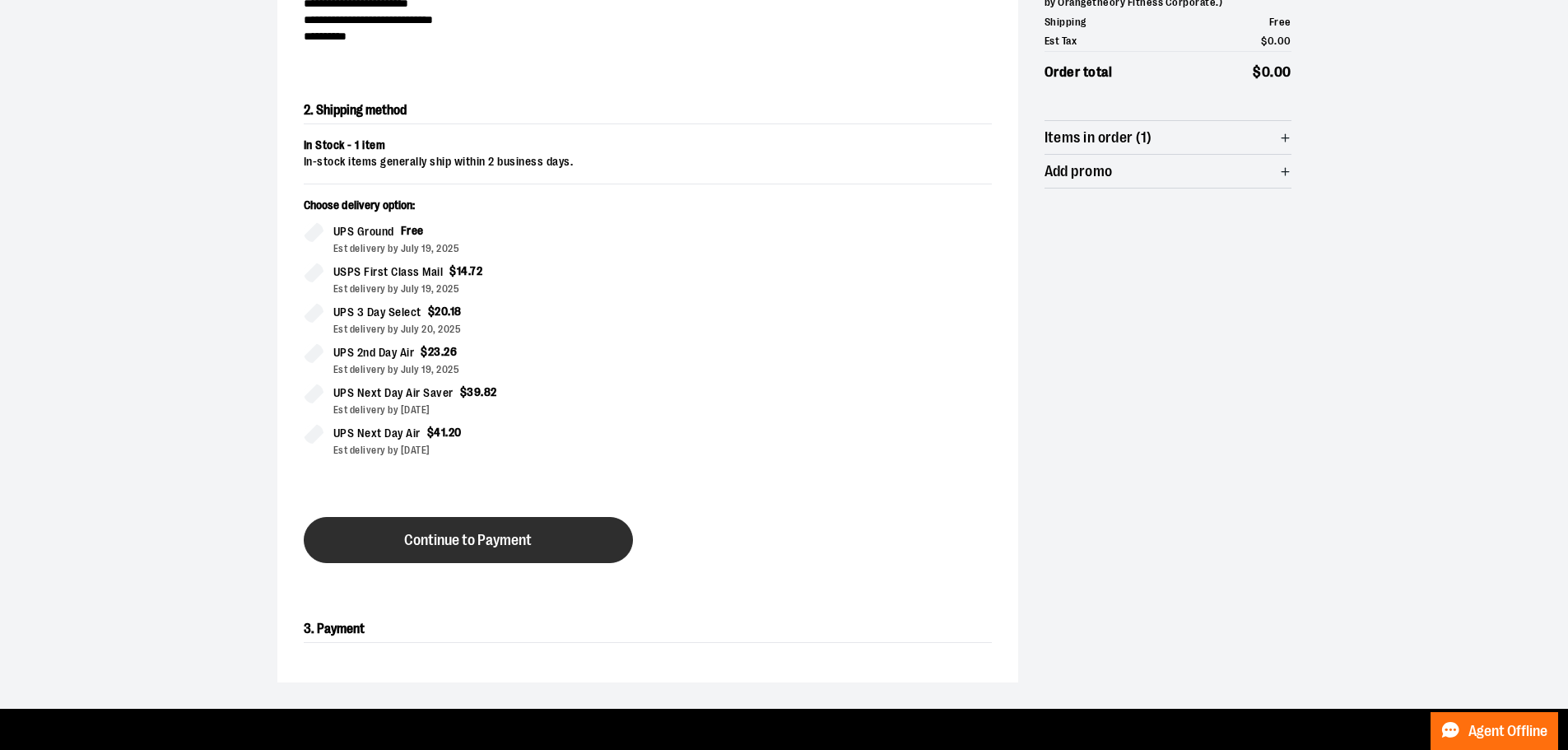 click on "Continue to Payment" at bounding box center (468, 540) 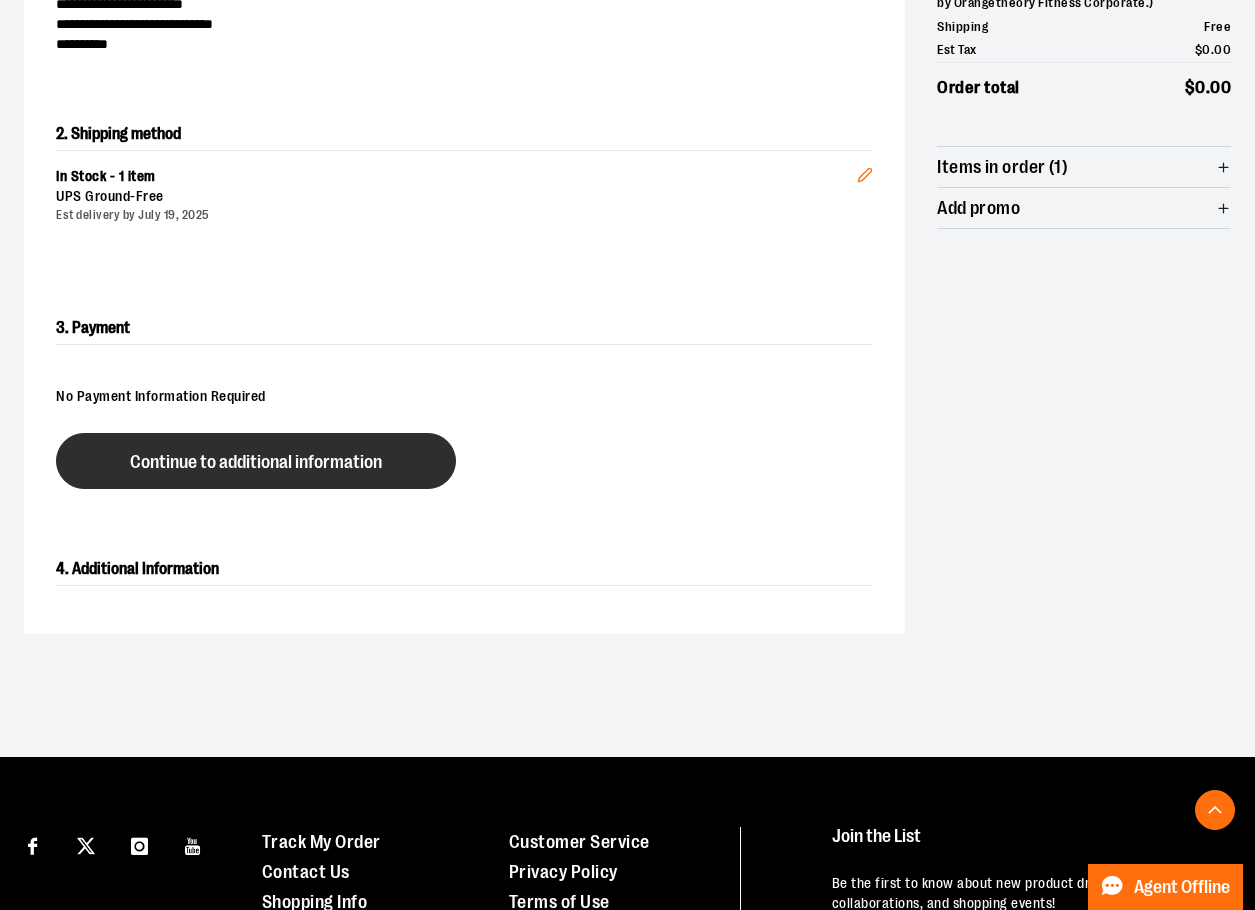 click on "Continue to additional information" at bounding box center [256, 462] 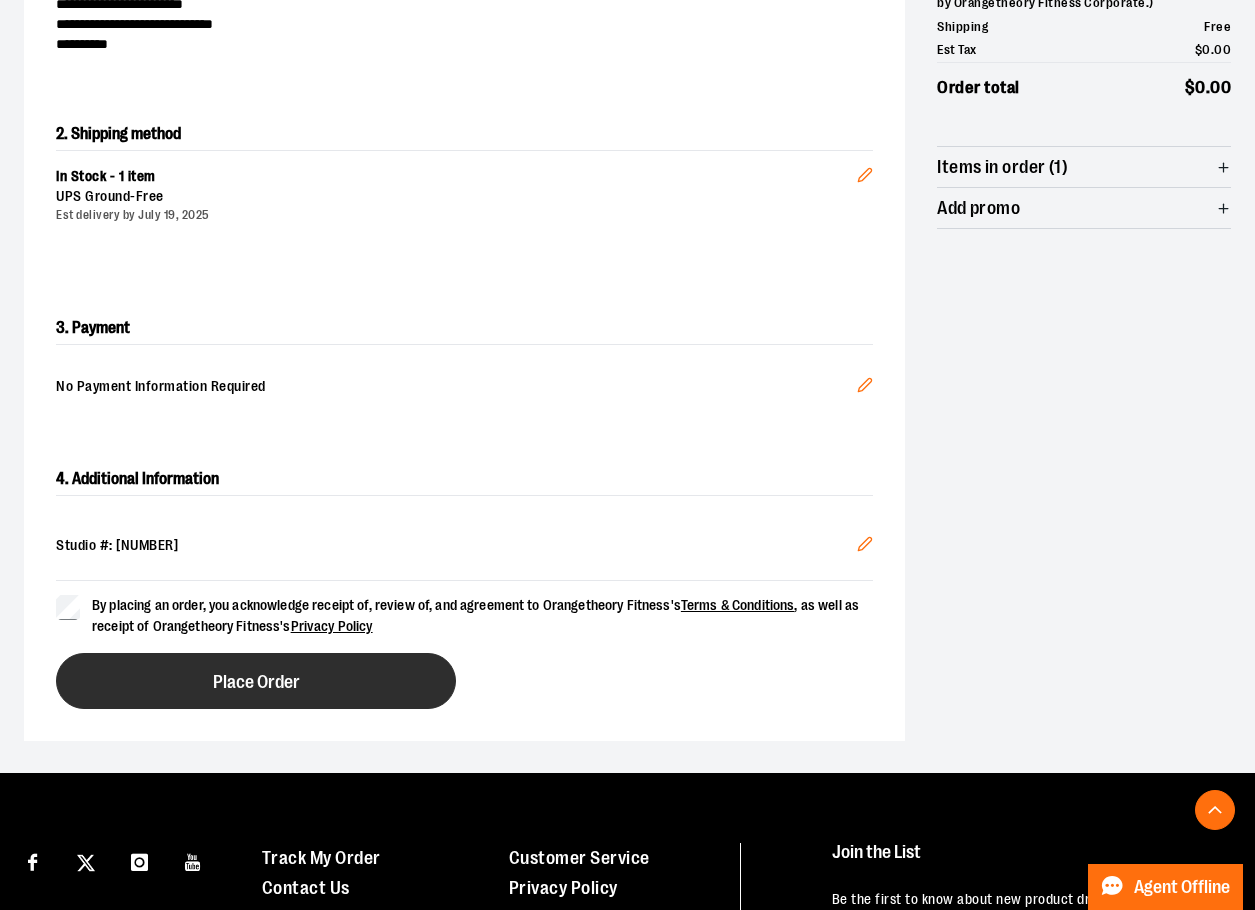 click on "Place Order" at bounding box center (256, 681) 